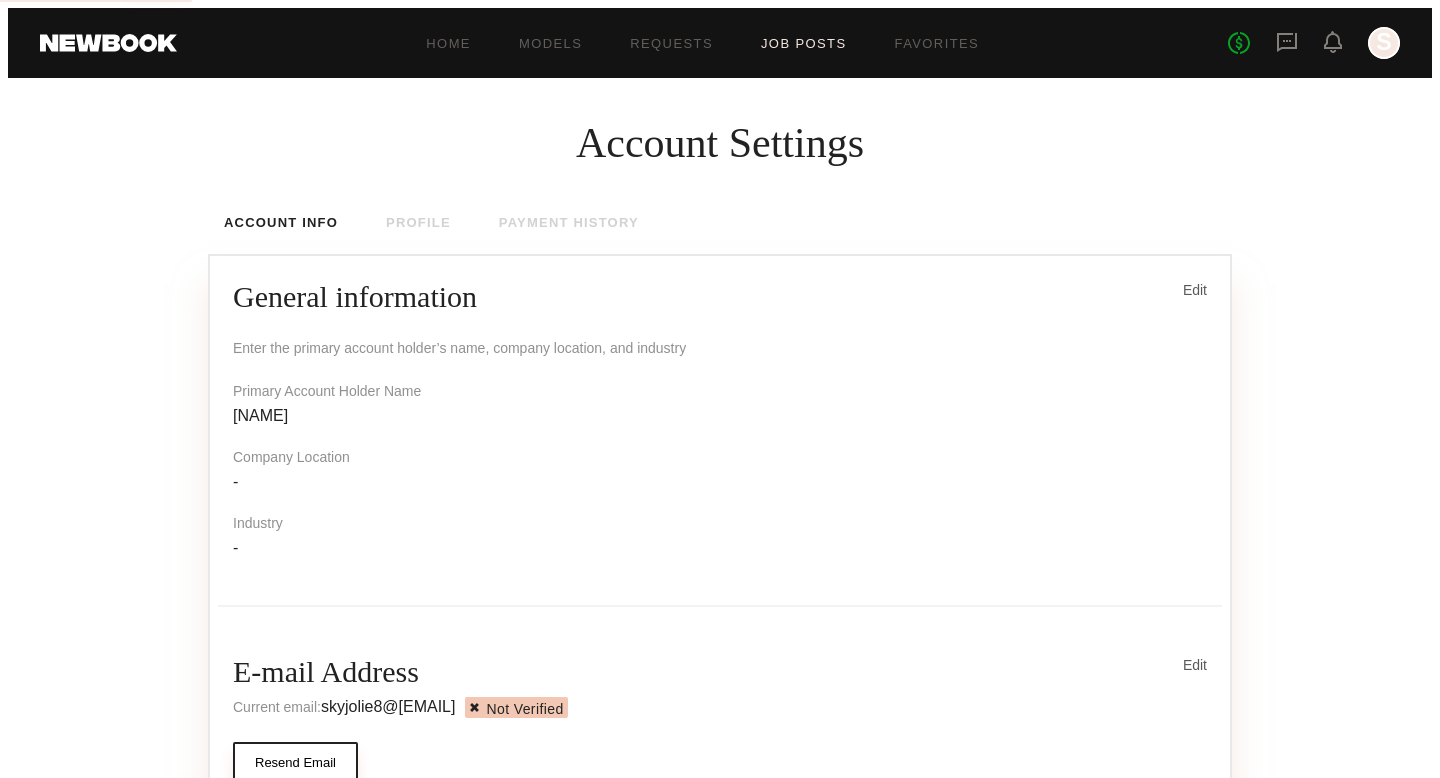 scroll, scrollTop: 0, scrollLeft: 0, axis: both 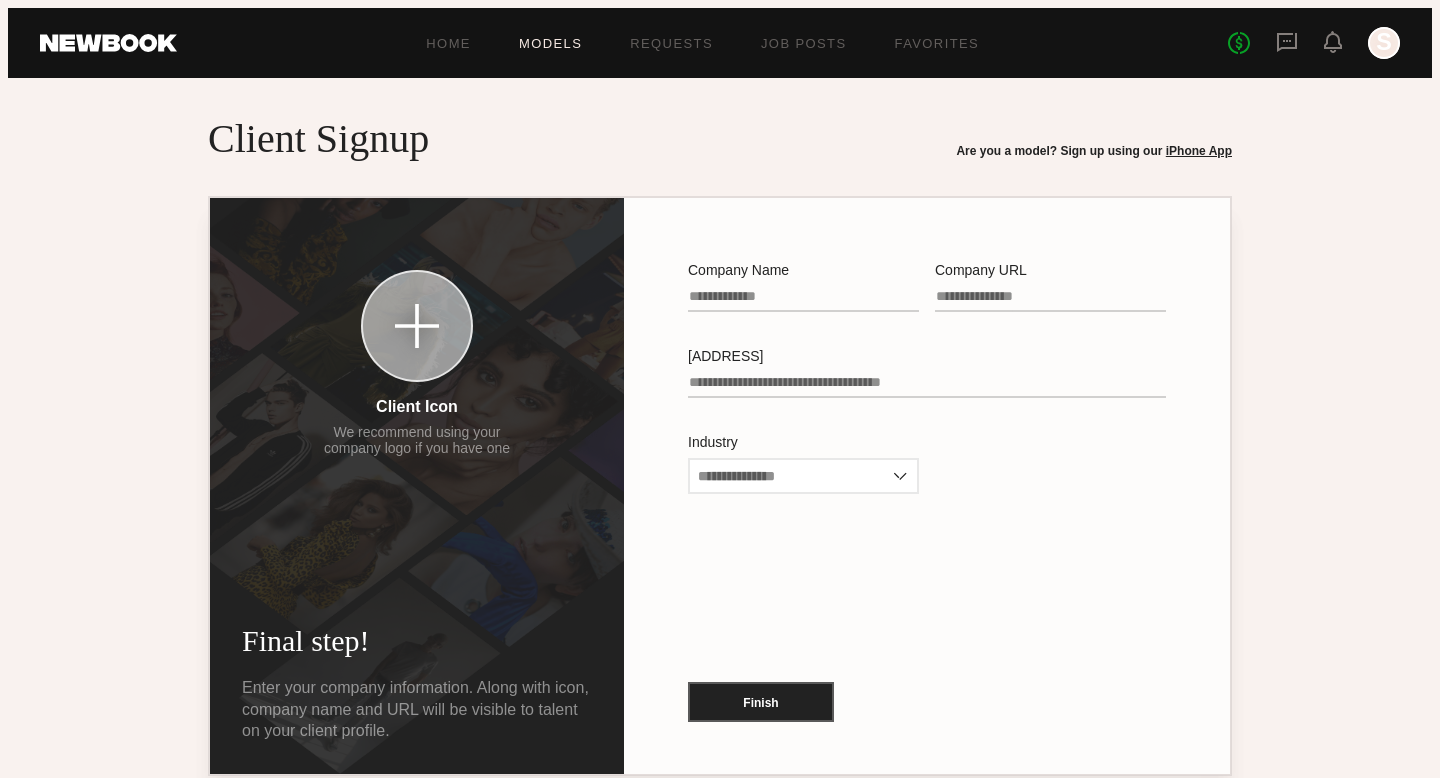 click on "Models" at bounding box center (550, 43) 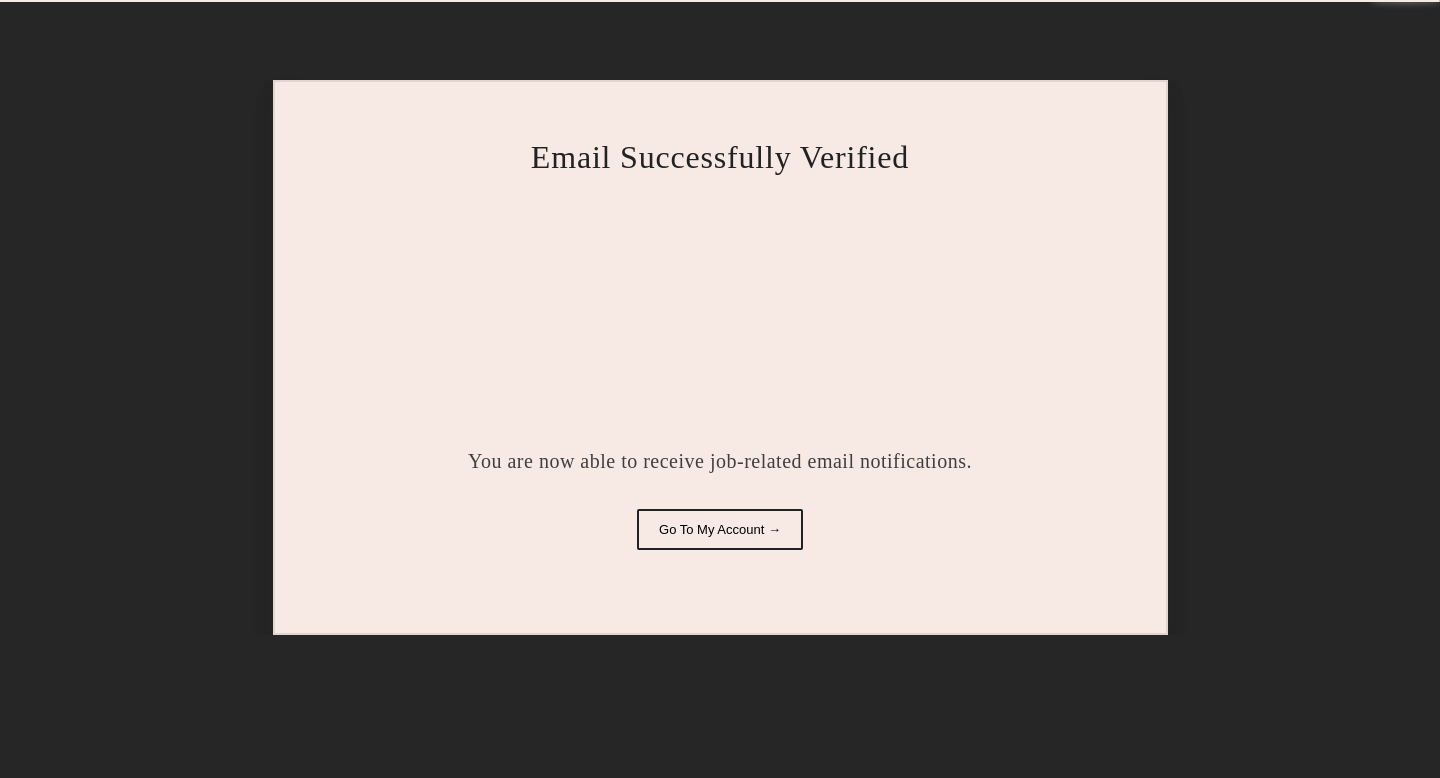 scroll, scrollTop: 0, scrollLeft: 0, axis: both 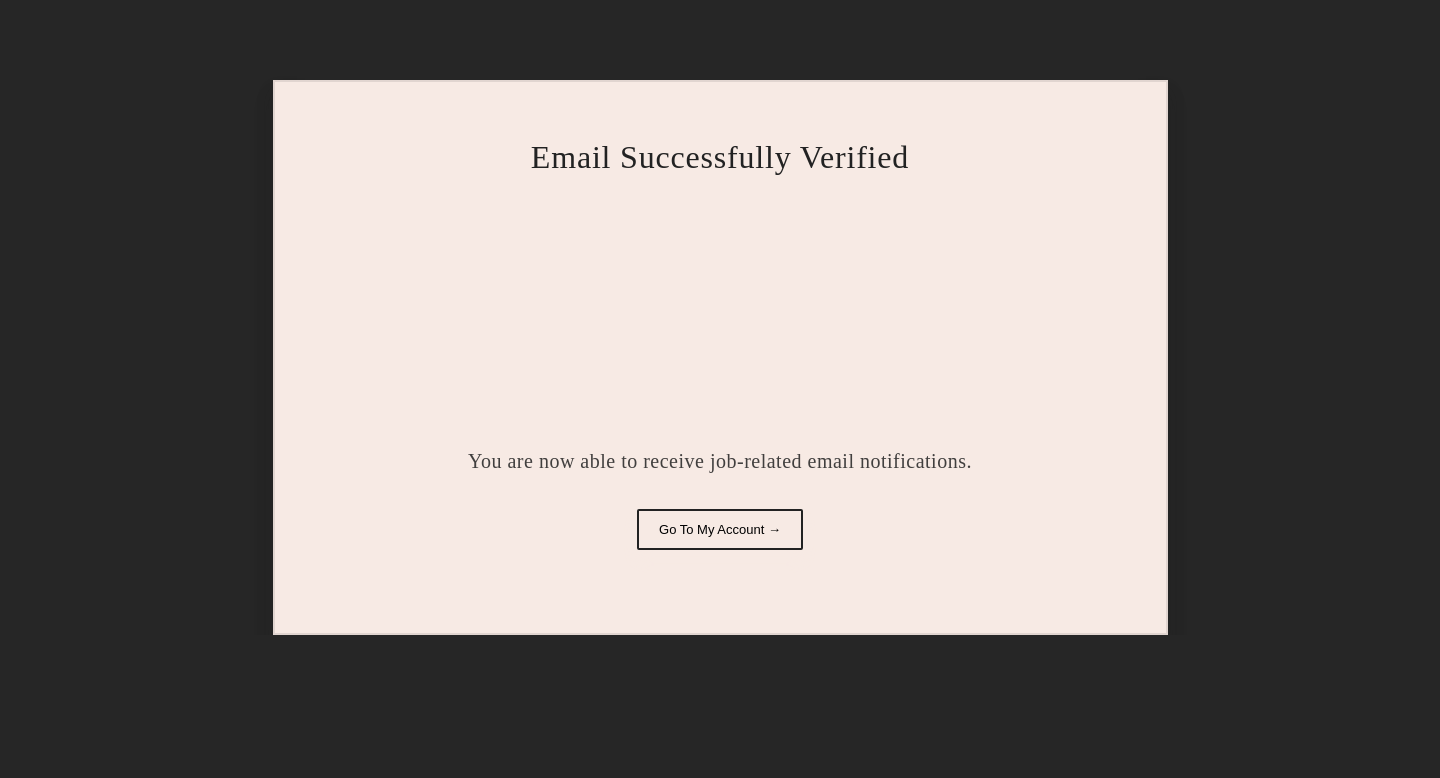click on "Go To My Account →" at bounding box center [720, 529] 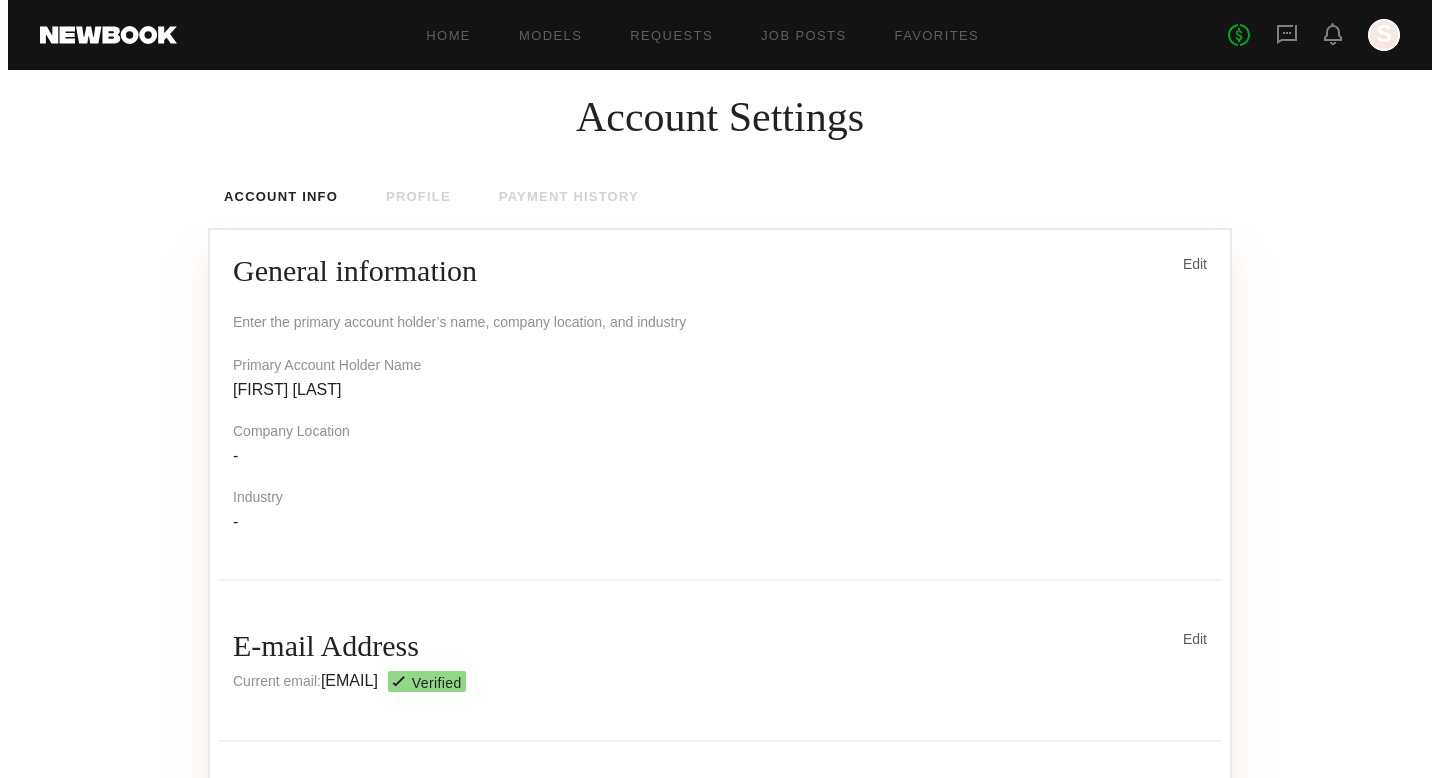 scroll, scrollTop: 32, scrollLeft: 0, axis: vertical 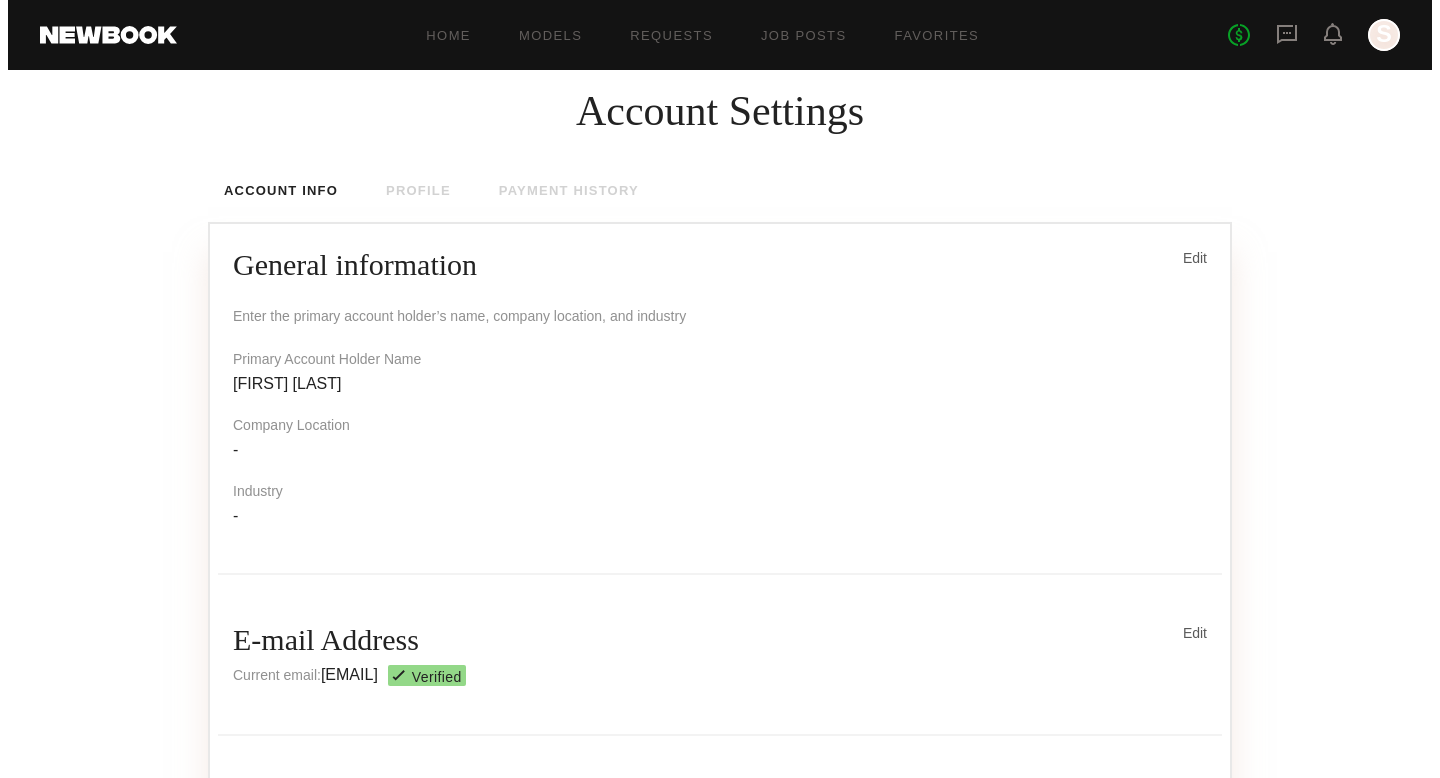 click on "PROFILE" at bounding box center (418, 190) 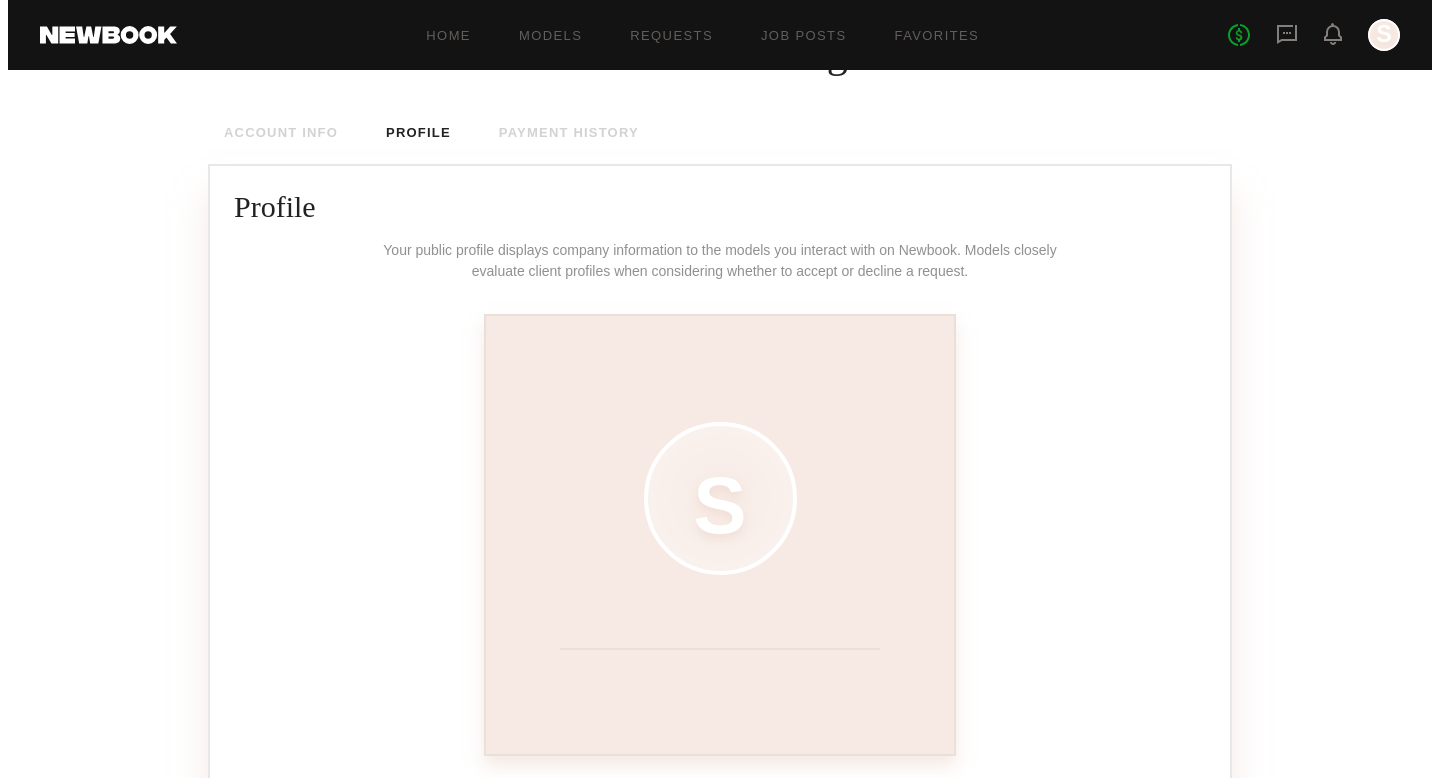 scroll, scrollTop: 0, scrollLeft: 0, axis: both 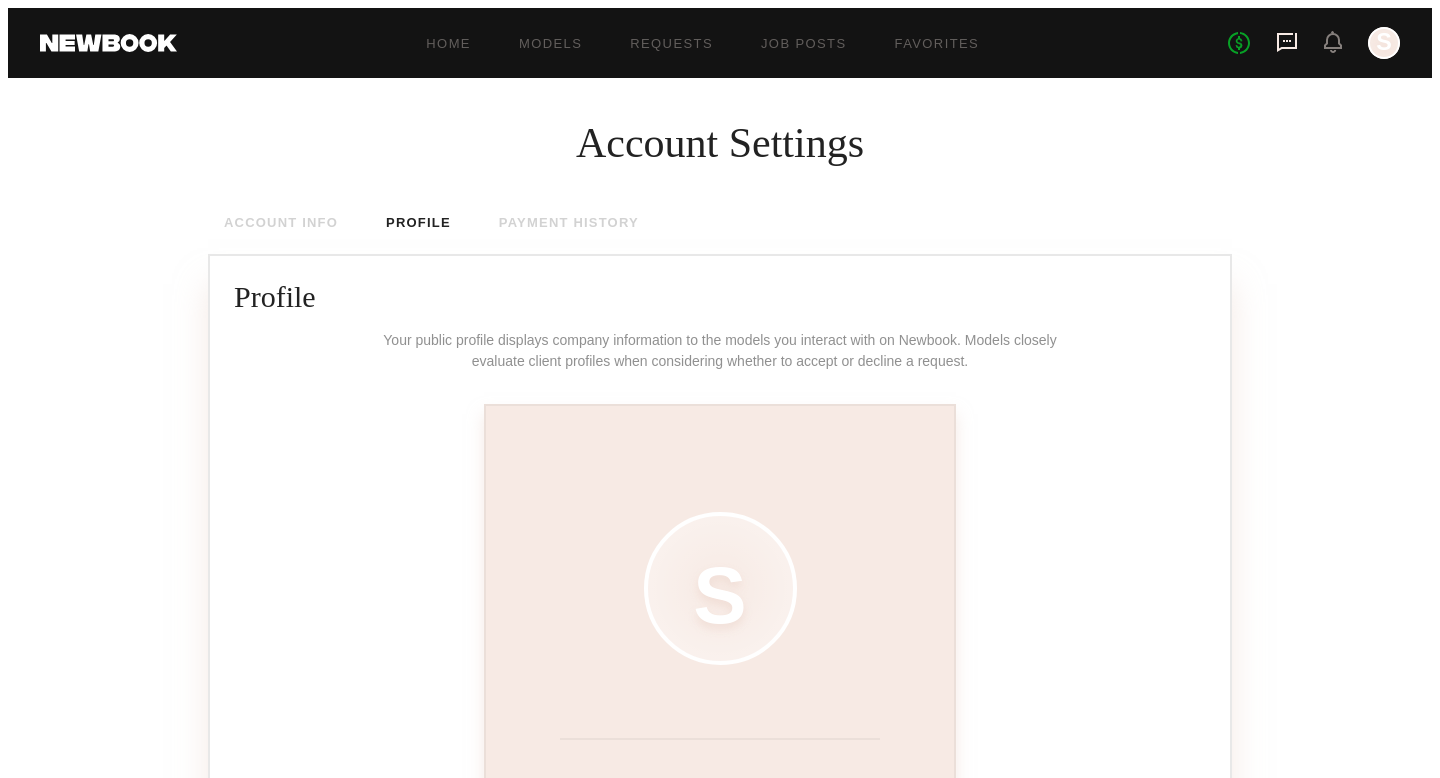 click at bounding box center [1287, 42] 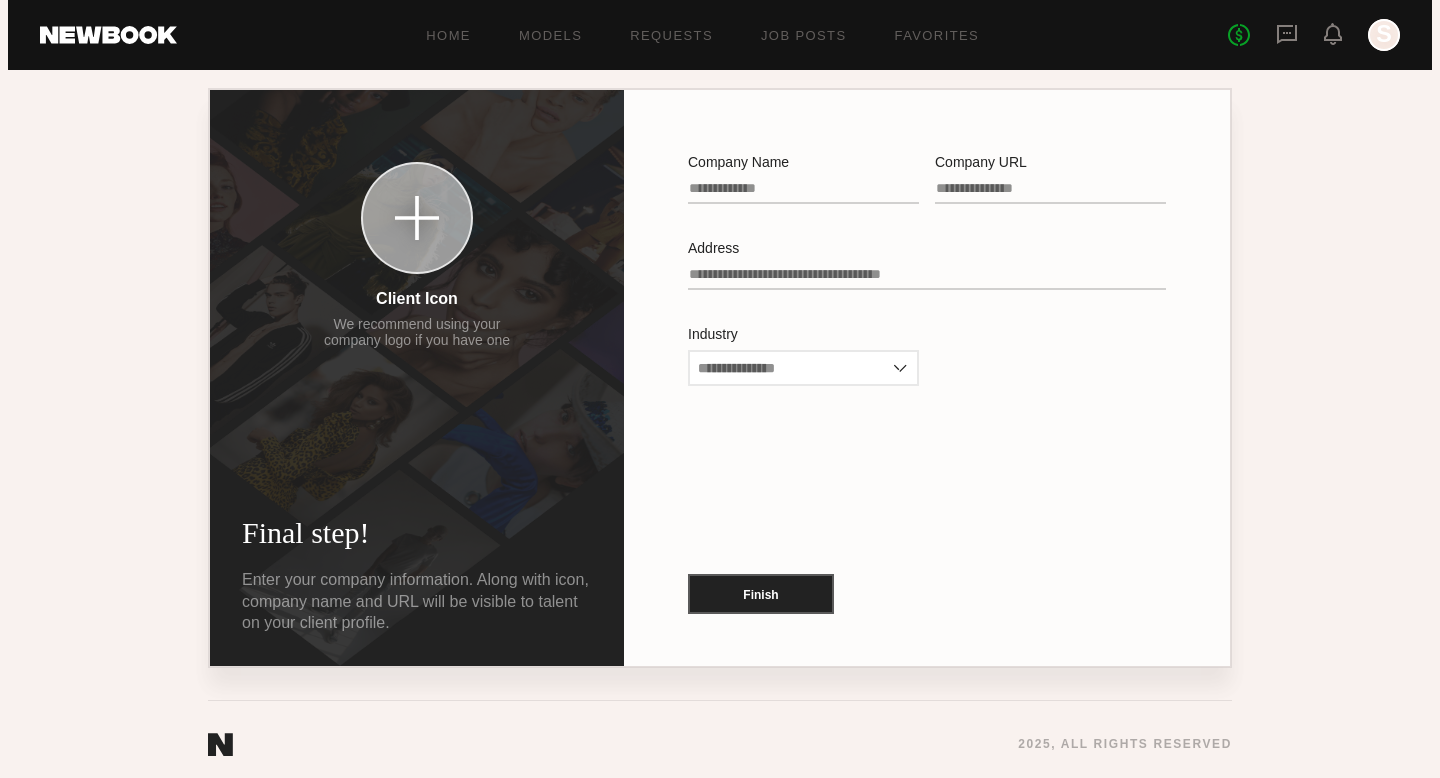 scroll, scrollTop: 0, scrollLeft: 0, axis: both 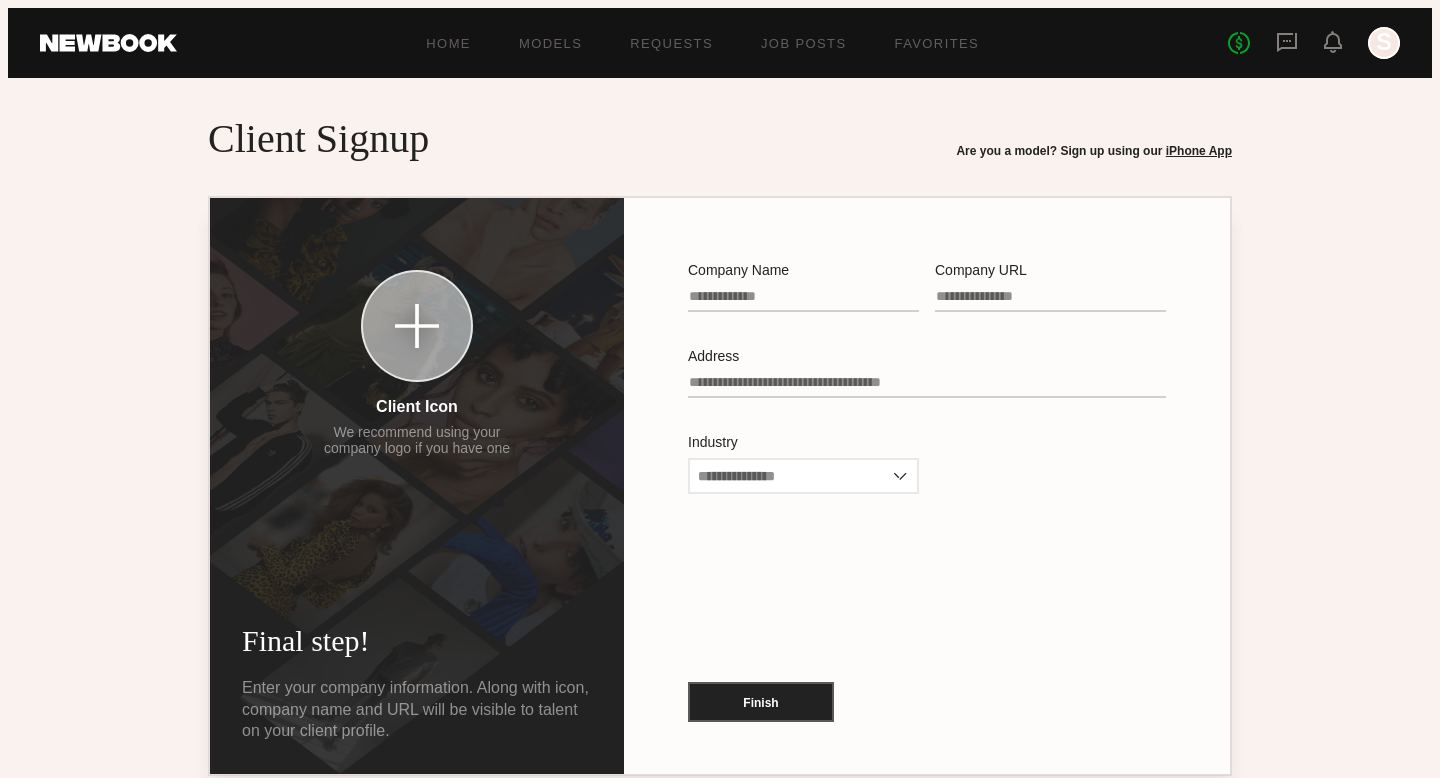 click at bounding box center (1384, 43) 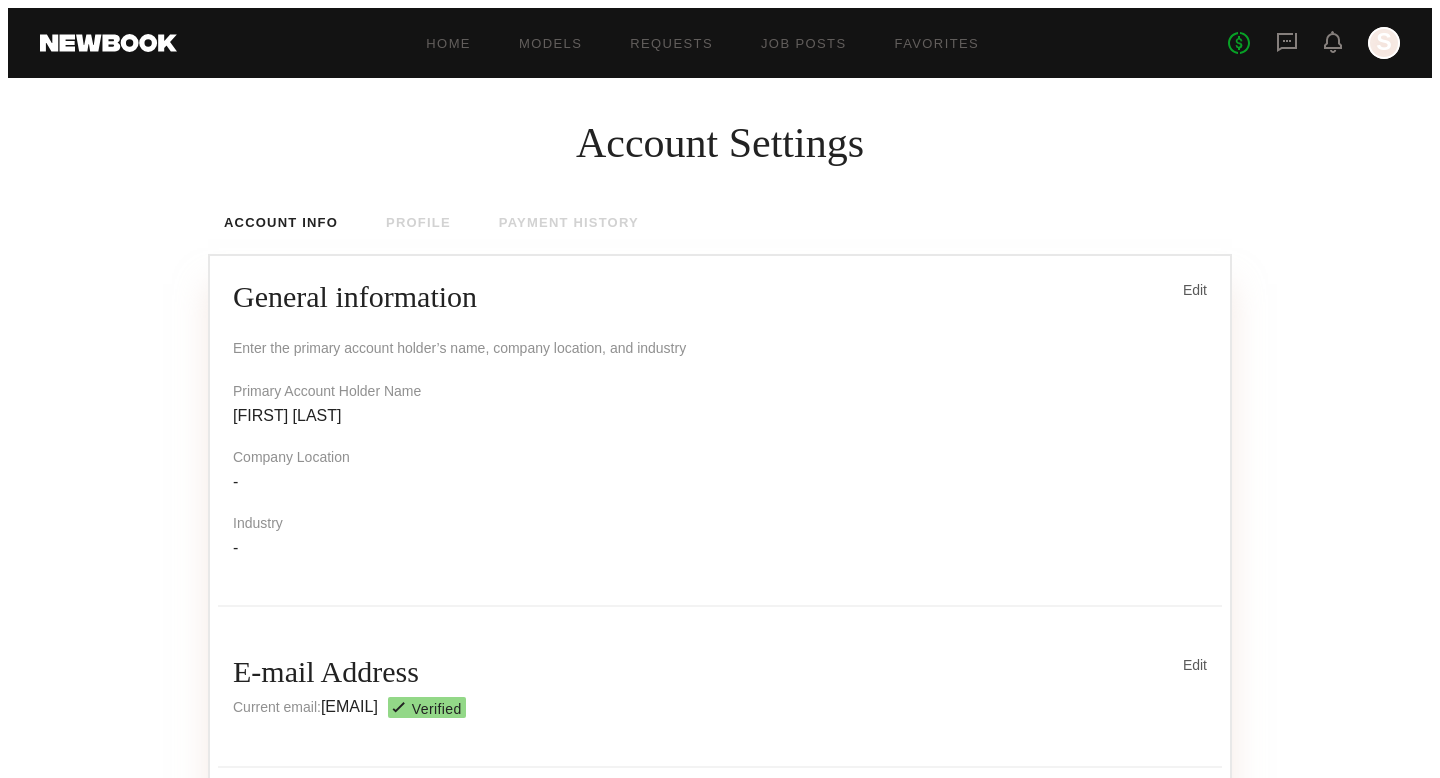 click on "S" at bounding box center (1384, 43) 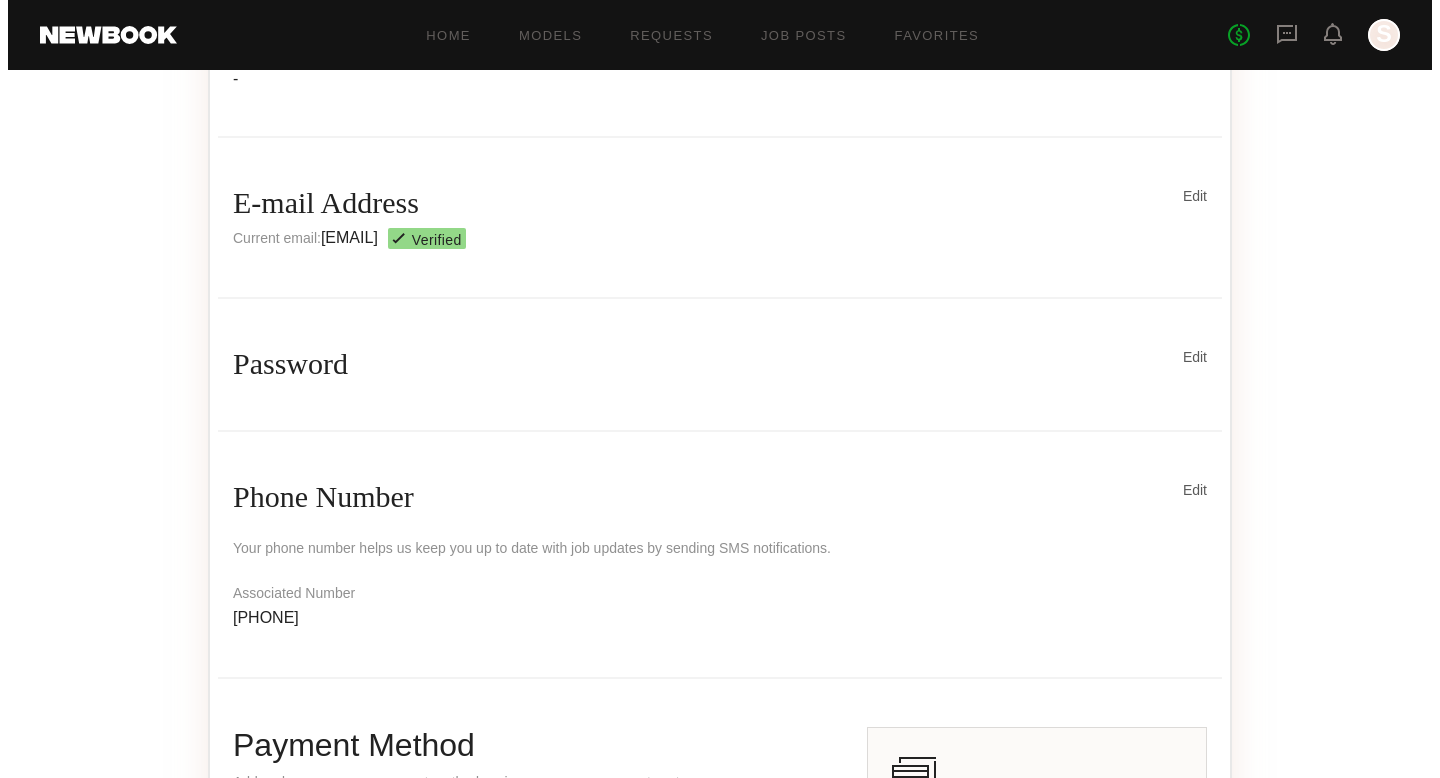 scroll, scrollTop: 462, scrollLeft: 0, axis: vertical 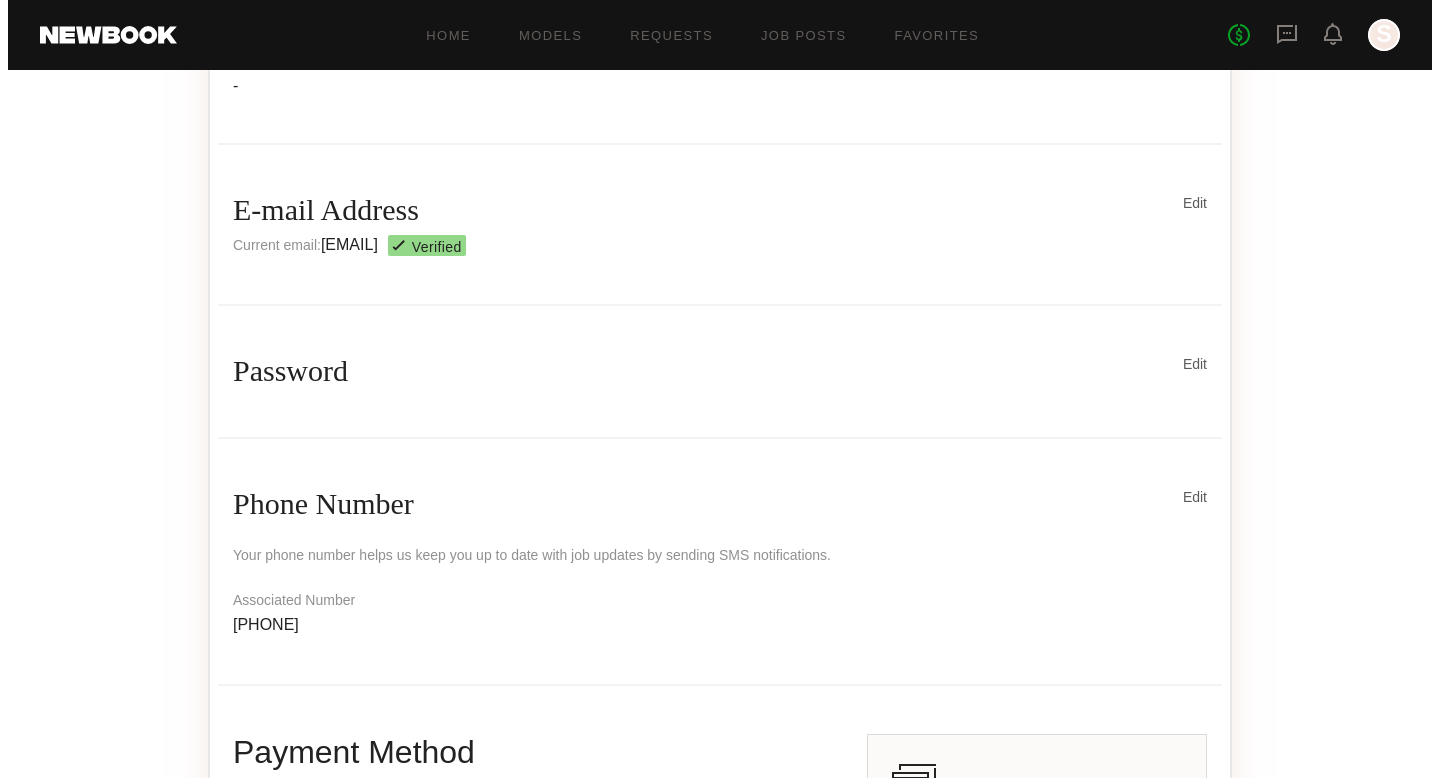 click on "Edit" at bounding box center (1185, 210) 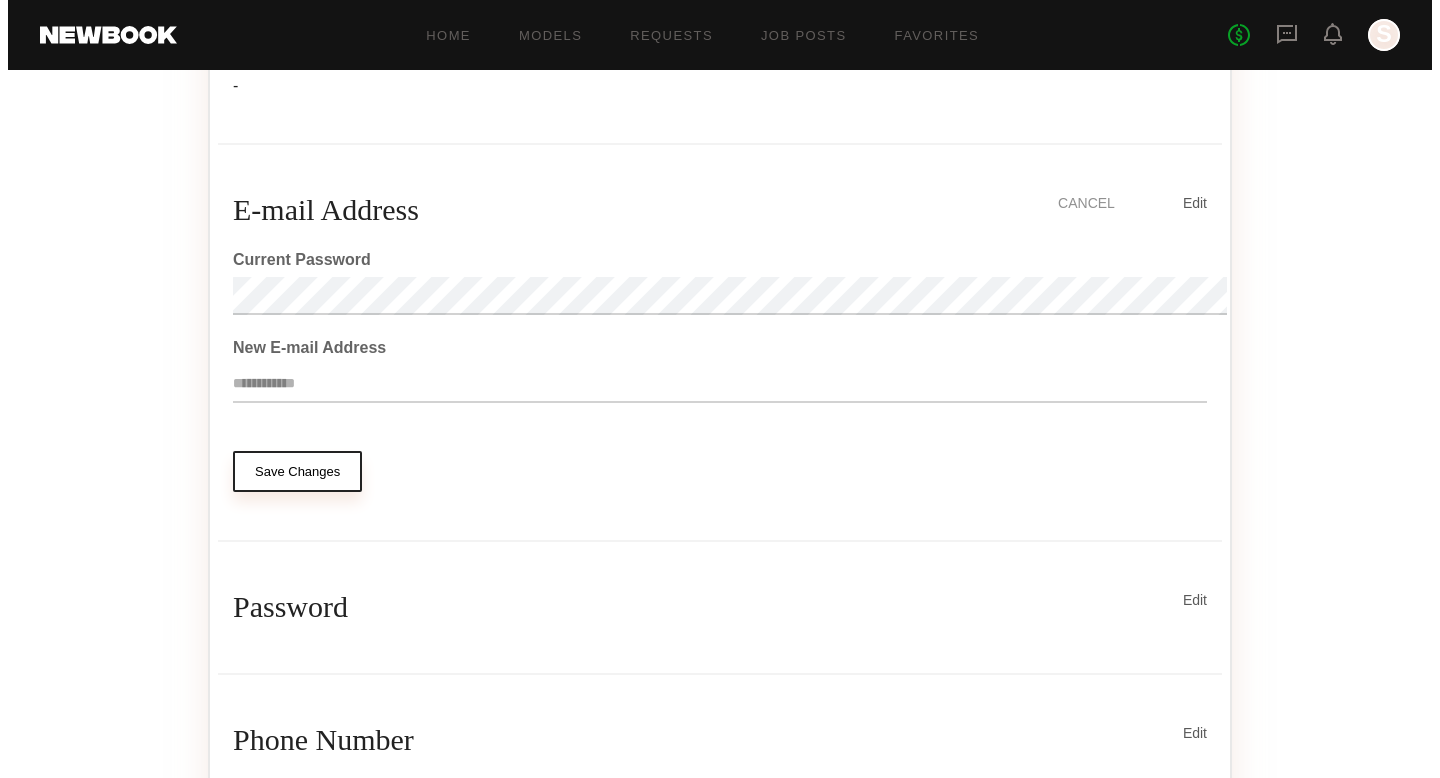 click at bounding box center [720, 384] 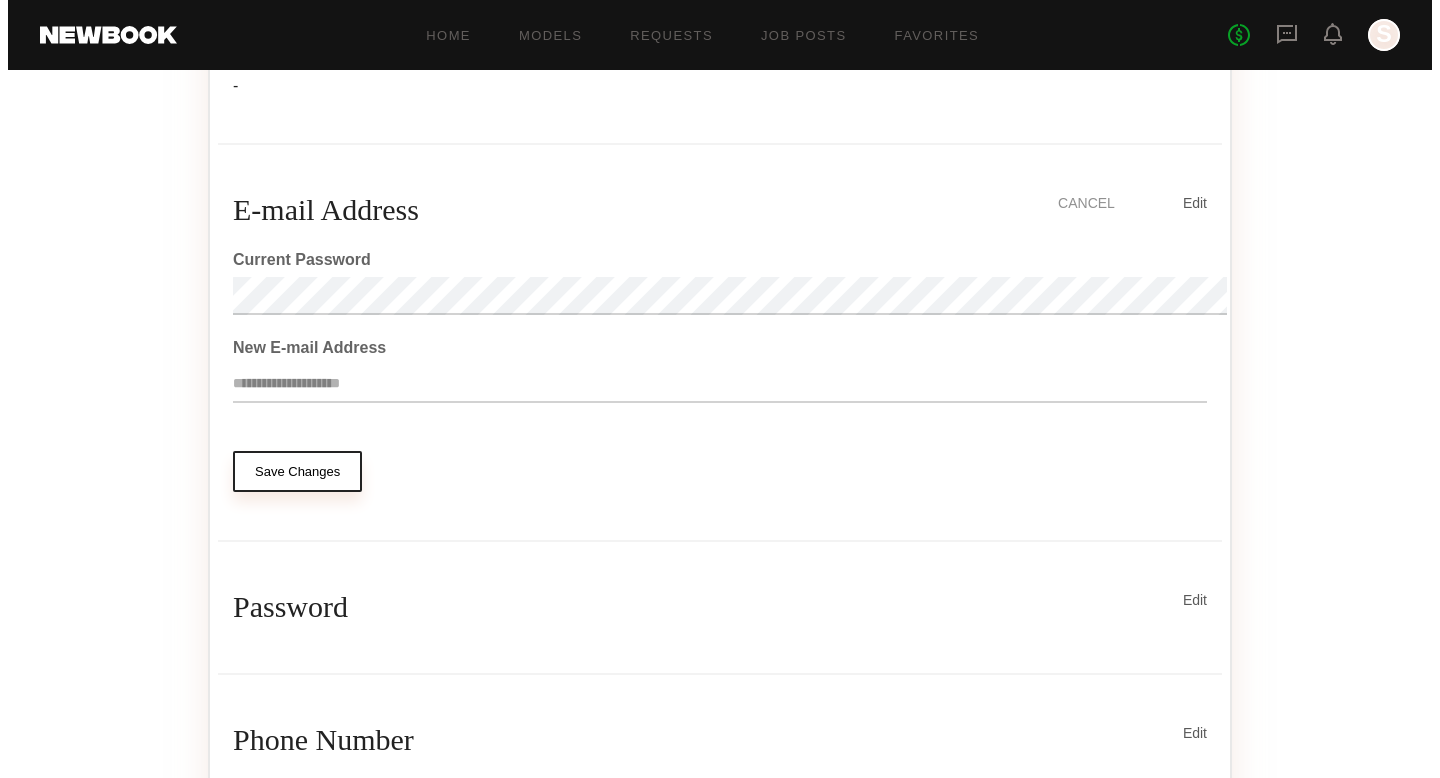 type on "**********" 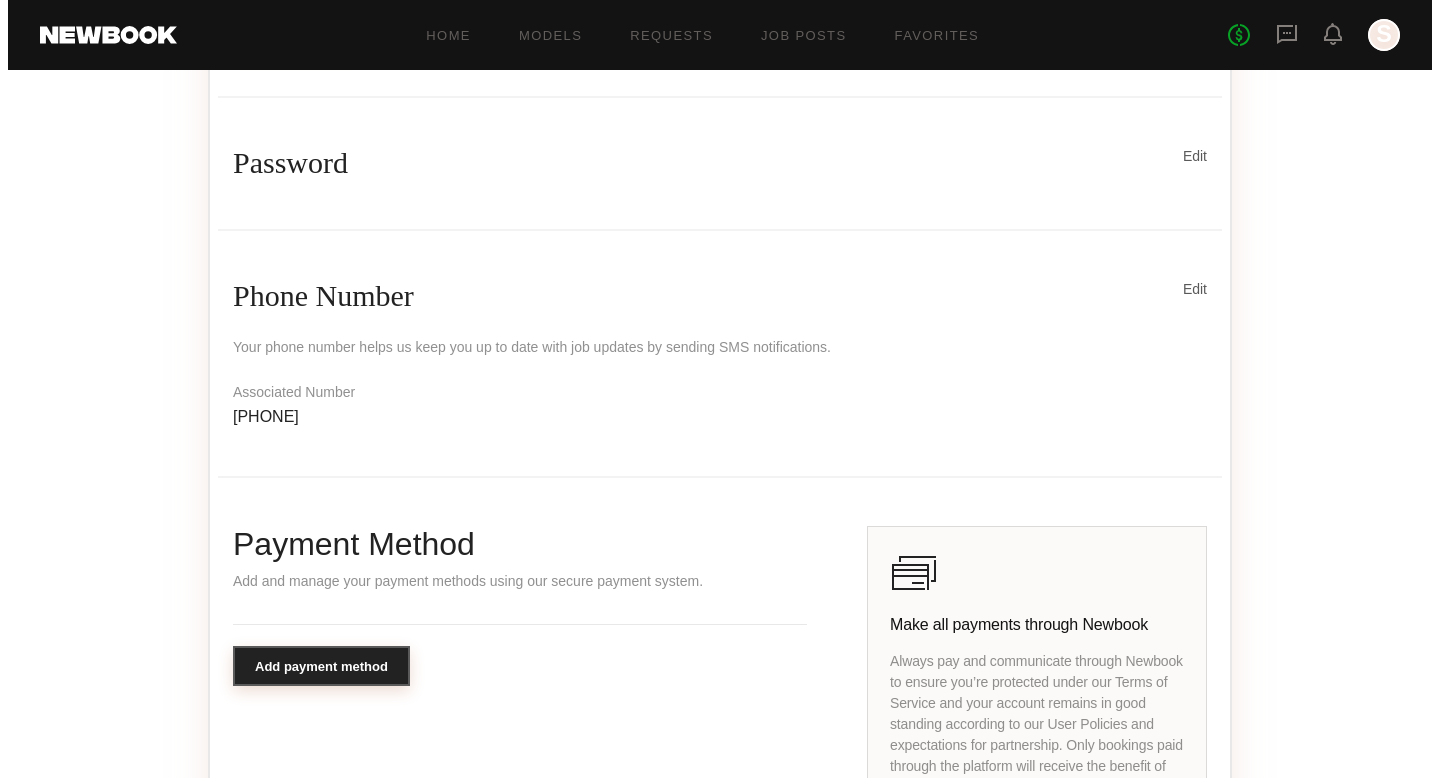 scroll, scrollTop: 801, scrollLeft: 0, axis: vertical 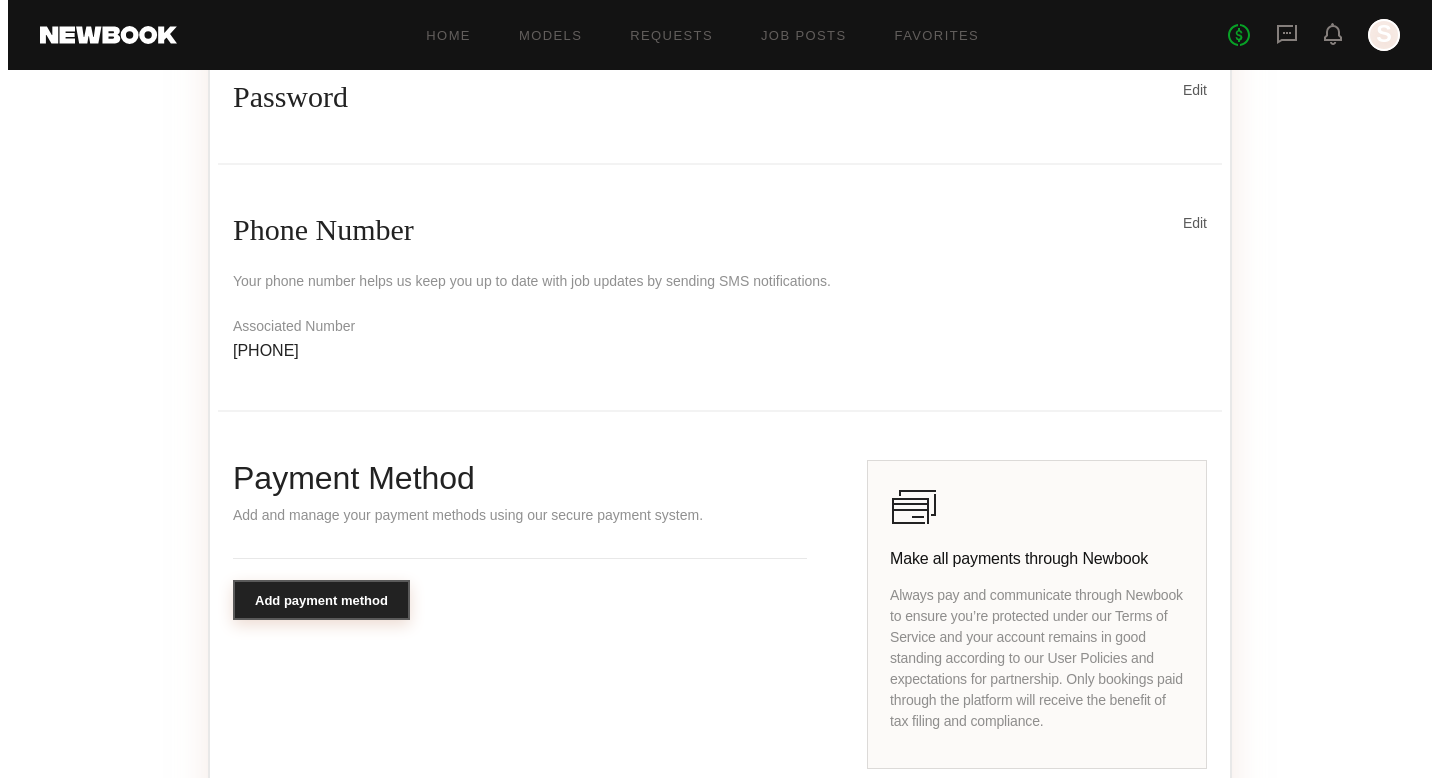 click on "Edit" at bounding box center [1185, 222] 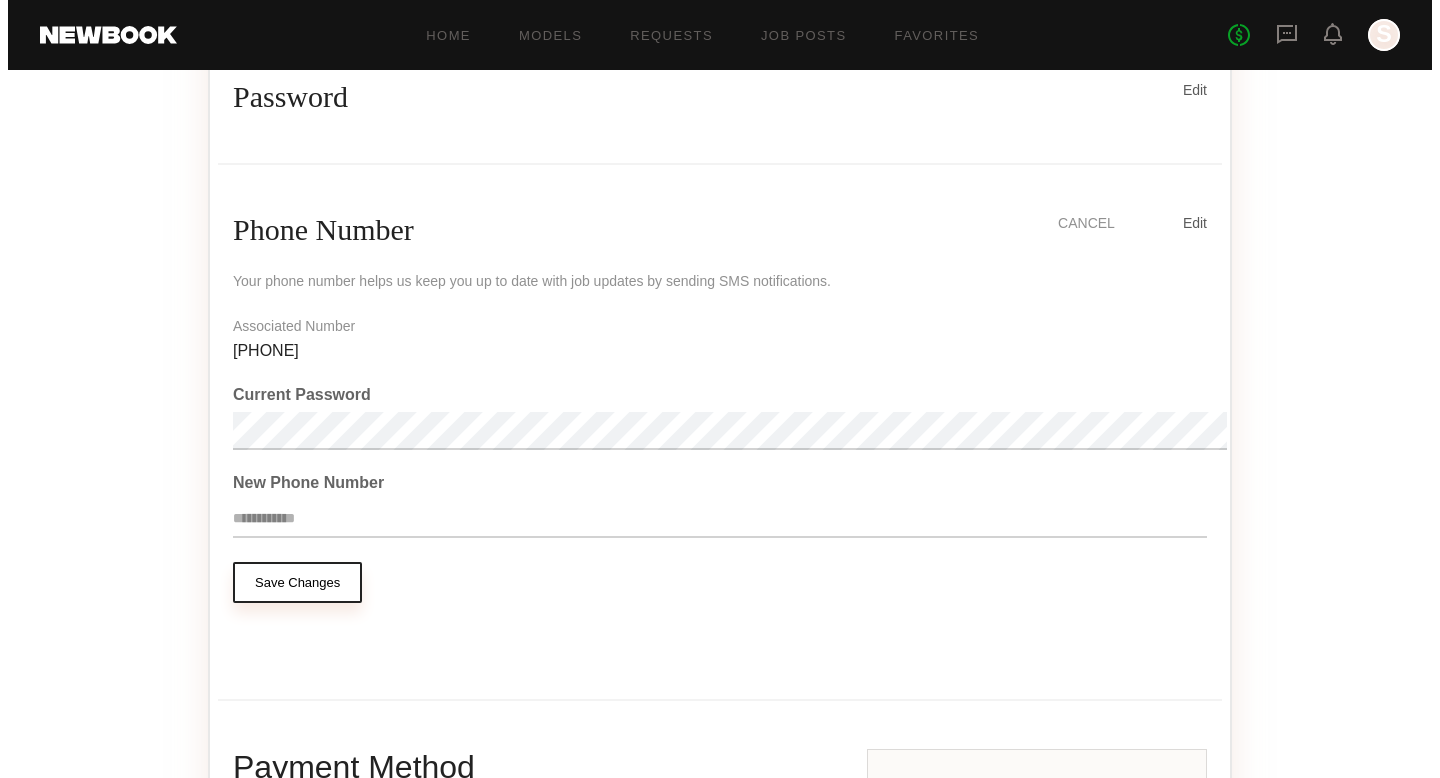 click at bounding box center [720, 519] 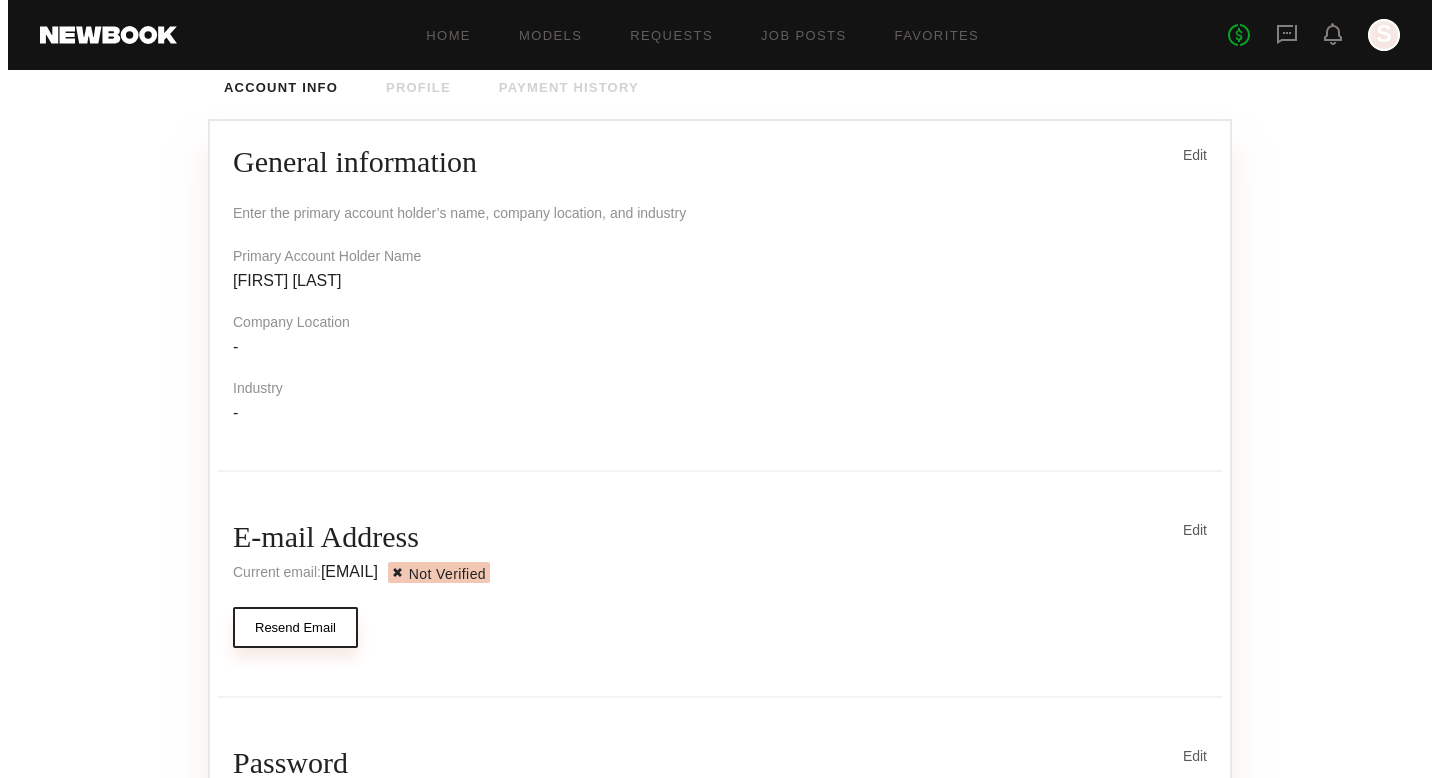 scroll, scrollTop: 93, scrollLeft: 0, axis: vertical 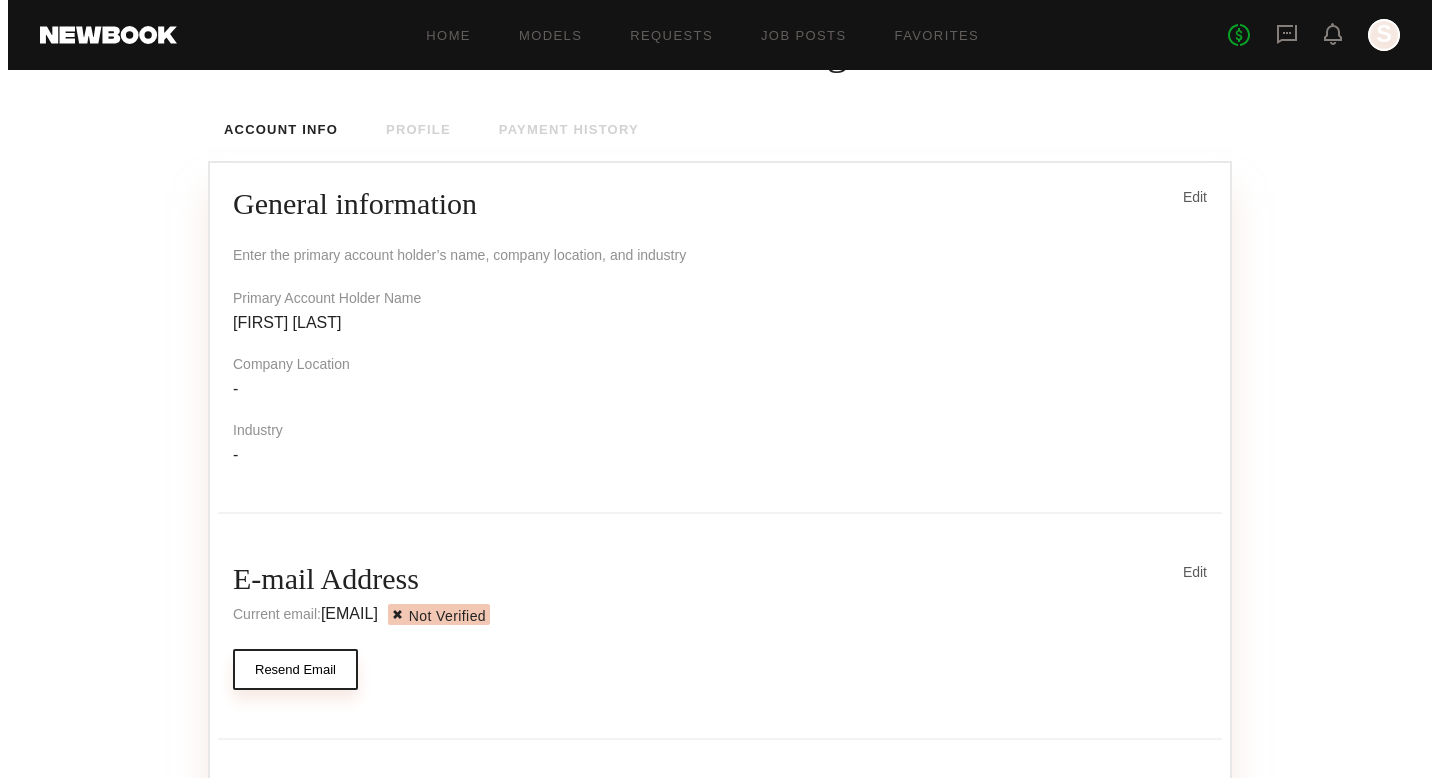 click at bounding box center [1170, 194] 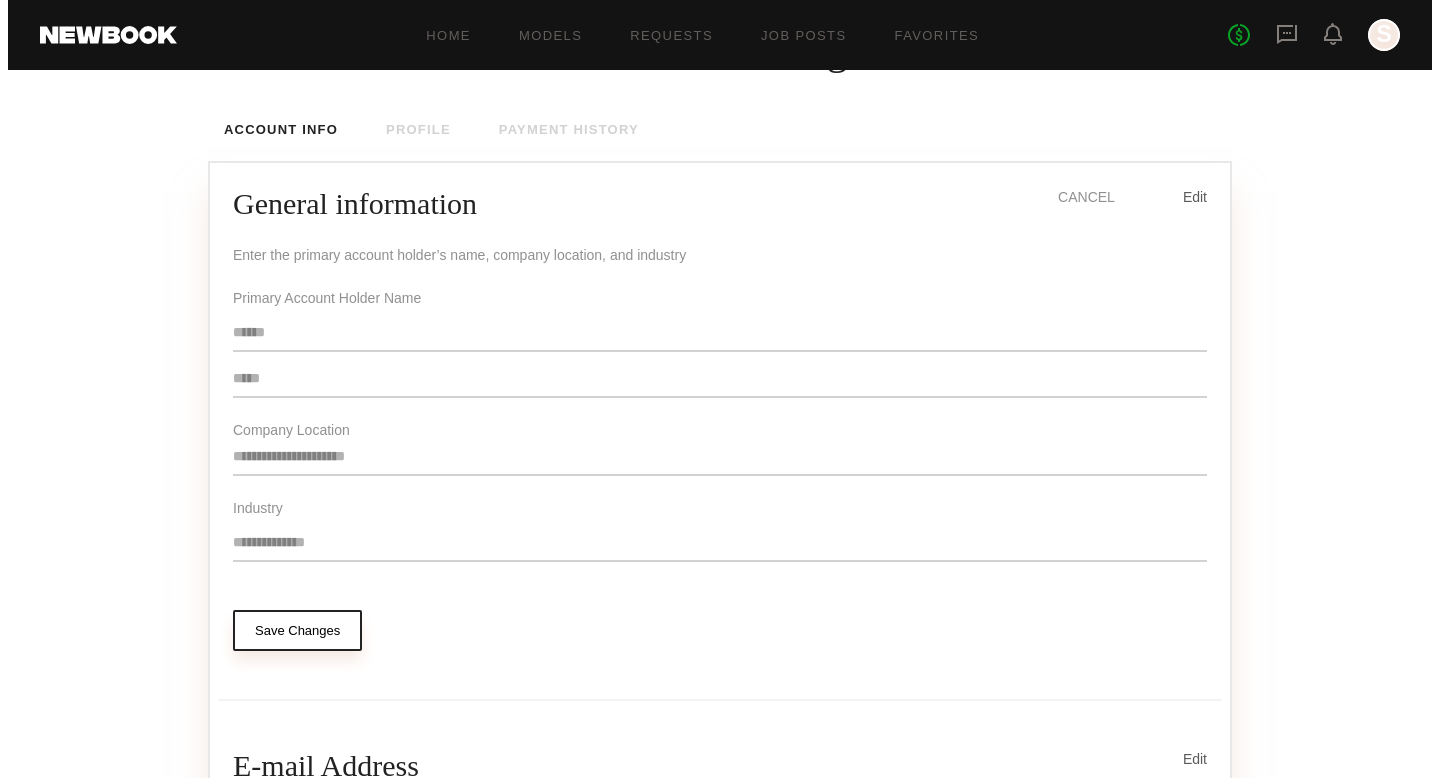 click at bounding box center [1170, 194] 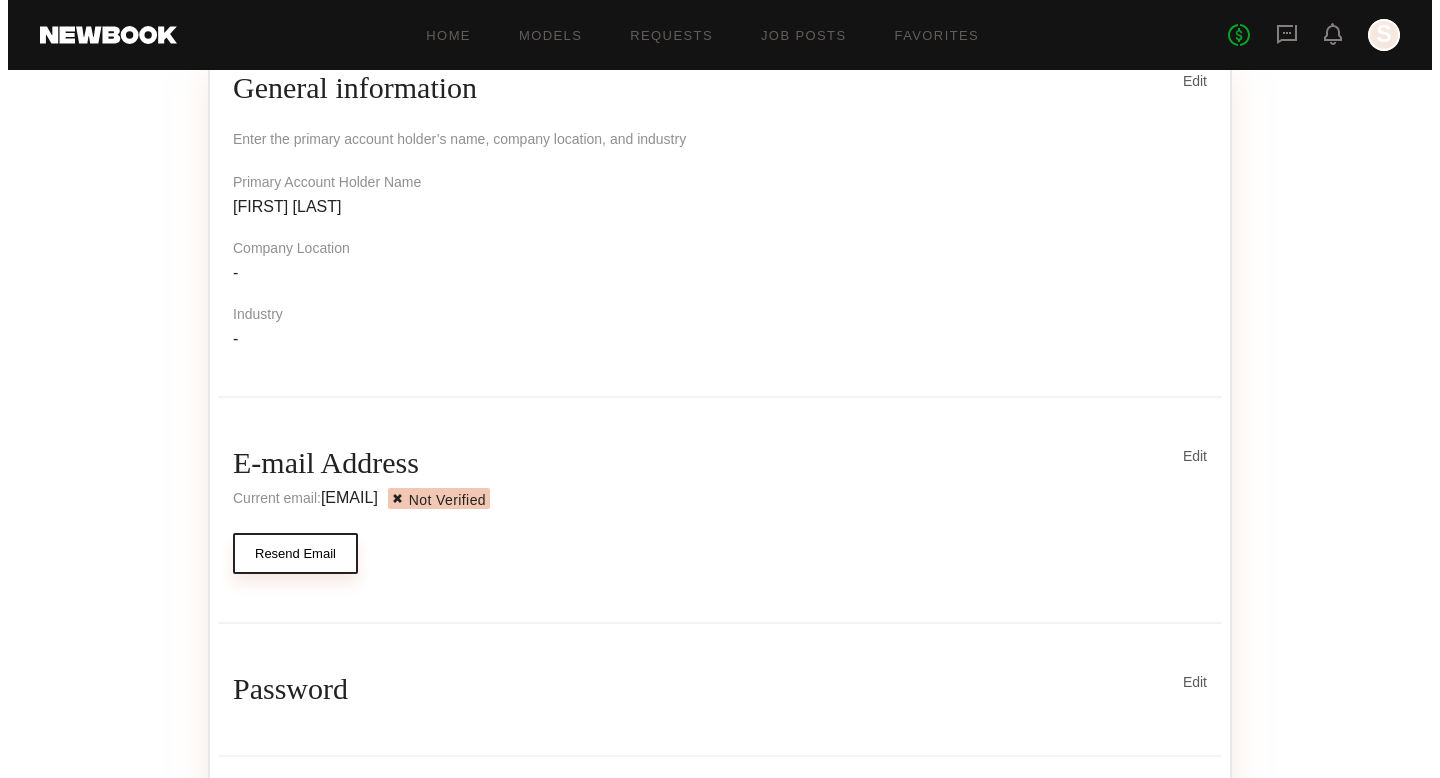scroll, scrollTop: 368, scrollLeft: 0, axis: vertical 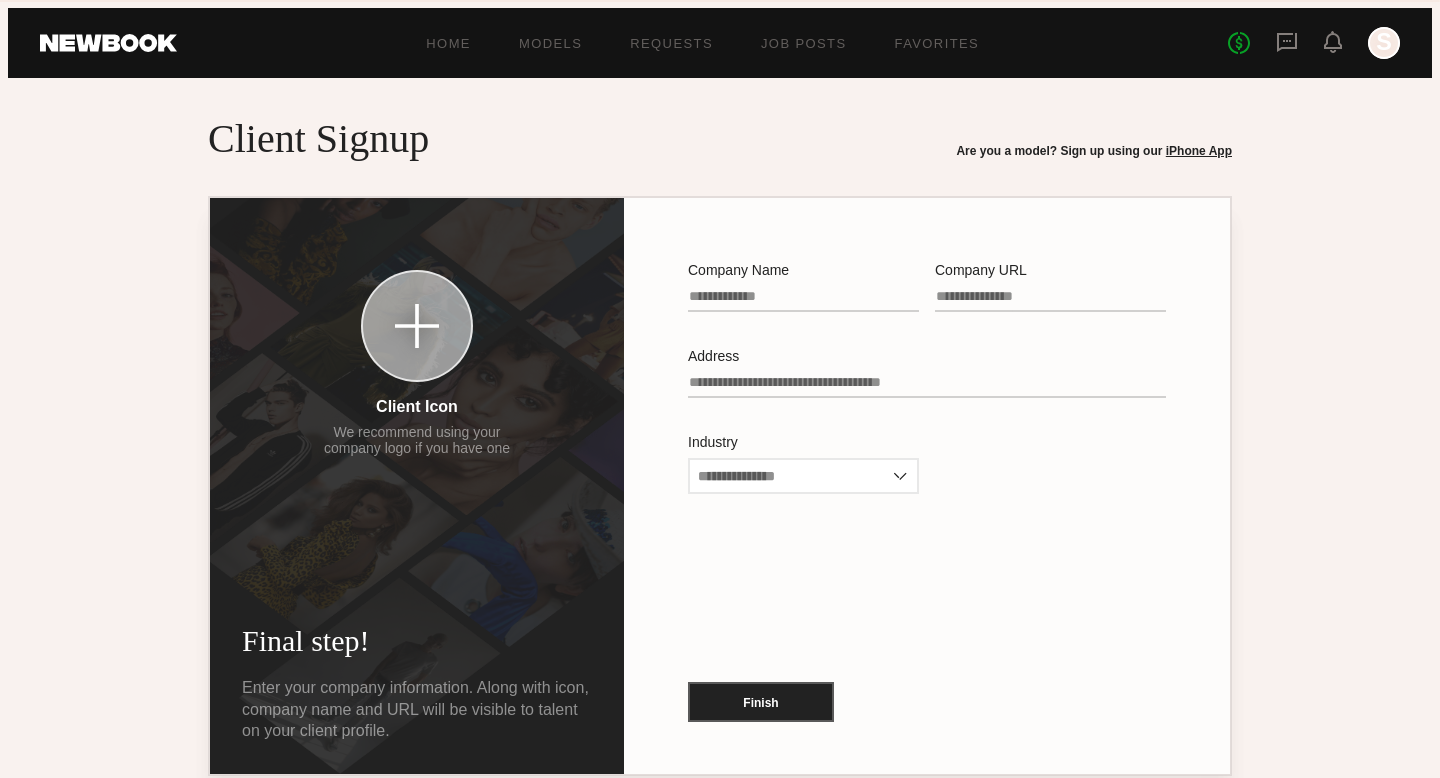 click at bounding box center (1384, 43) 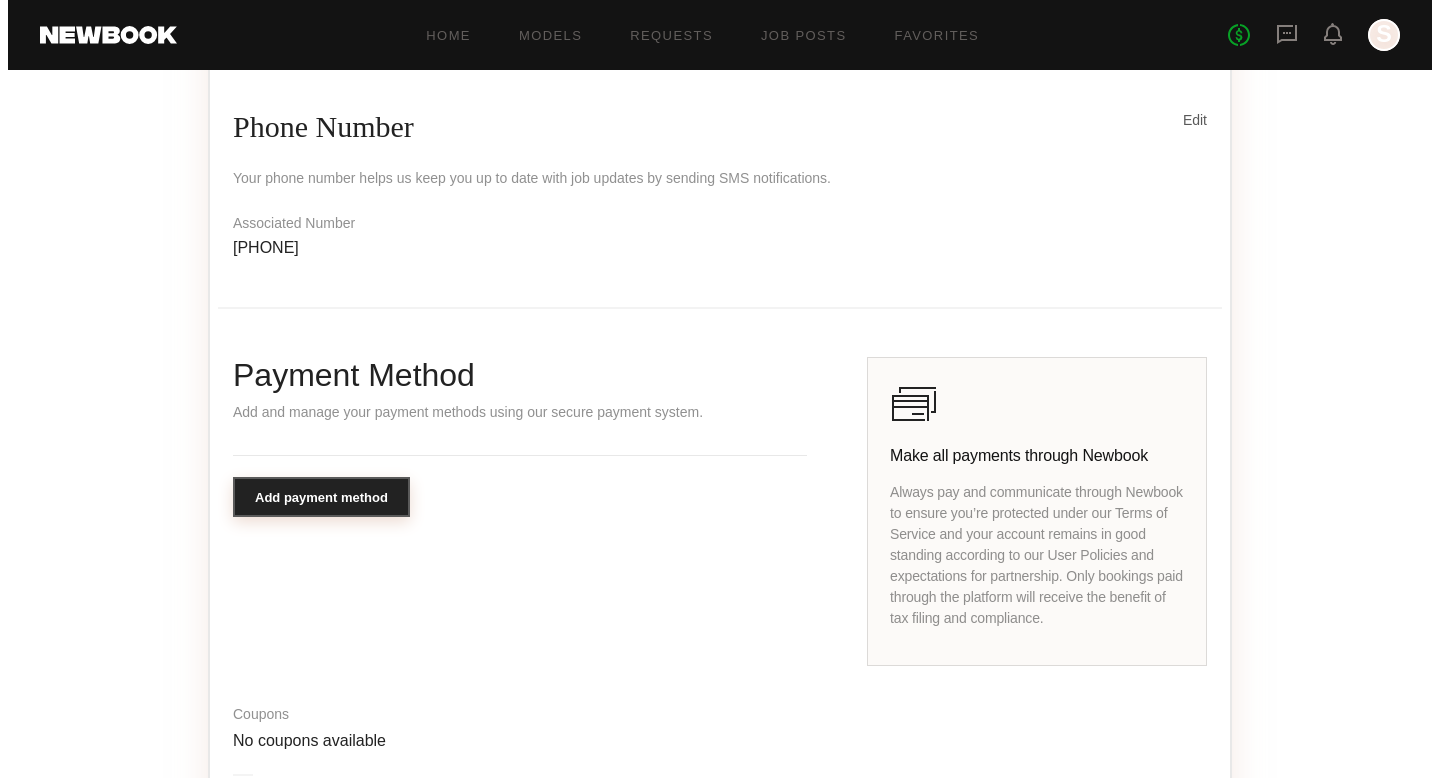 scroll, scrollTop: 1069, scrollLeft: 0, axis: vertical 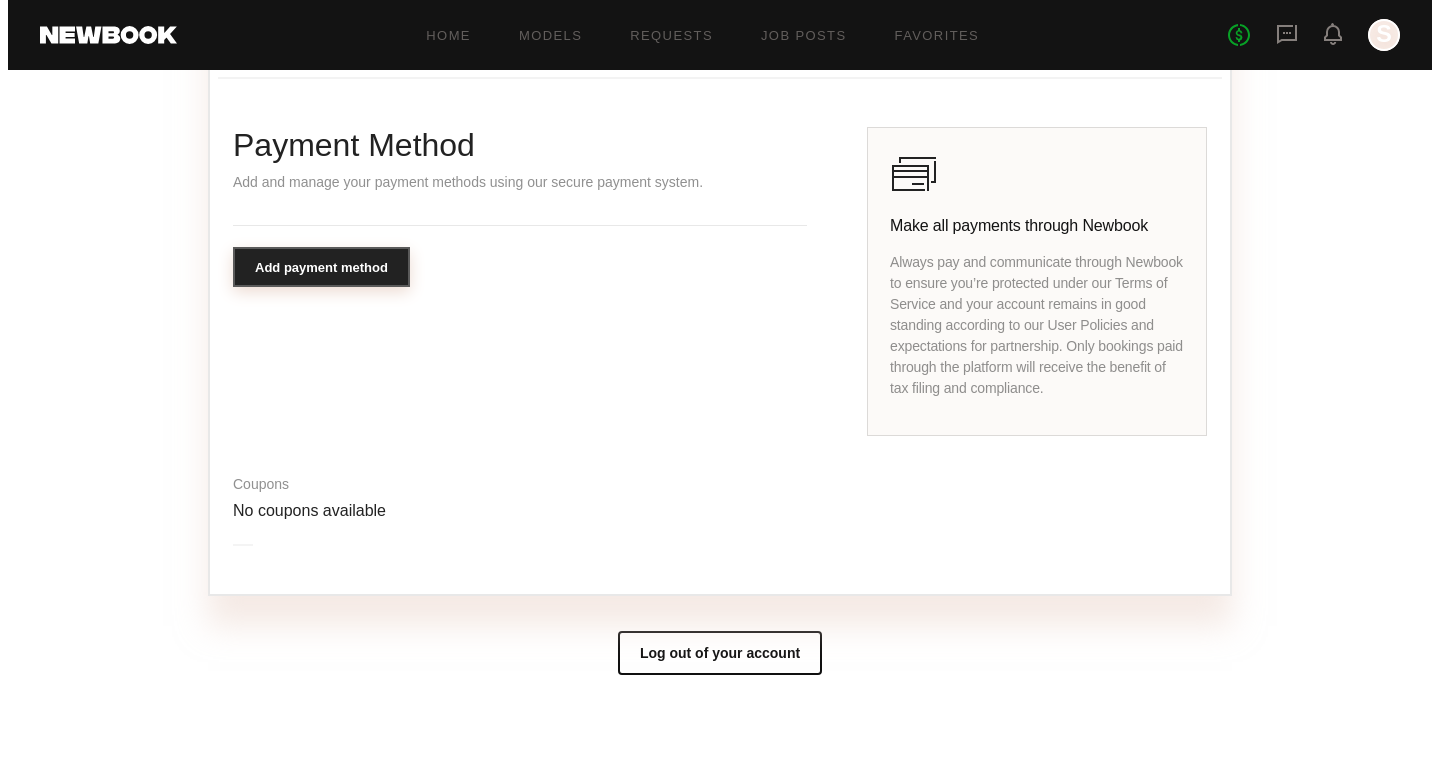 click on "Log out of your account" at bounding box center (720, 653) 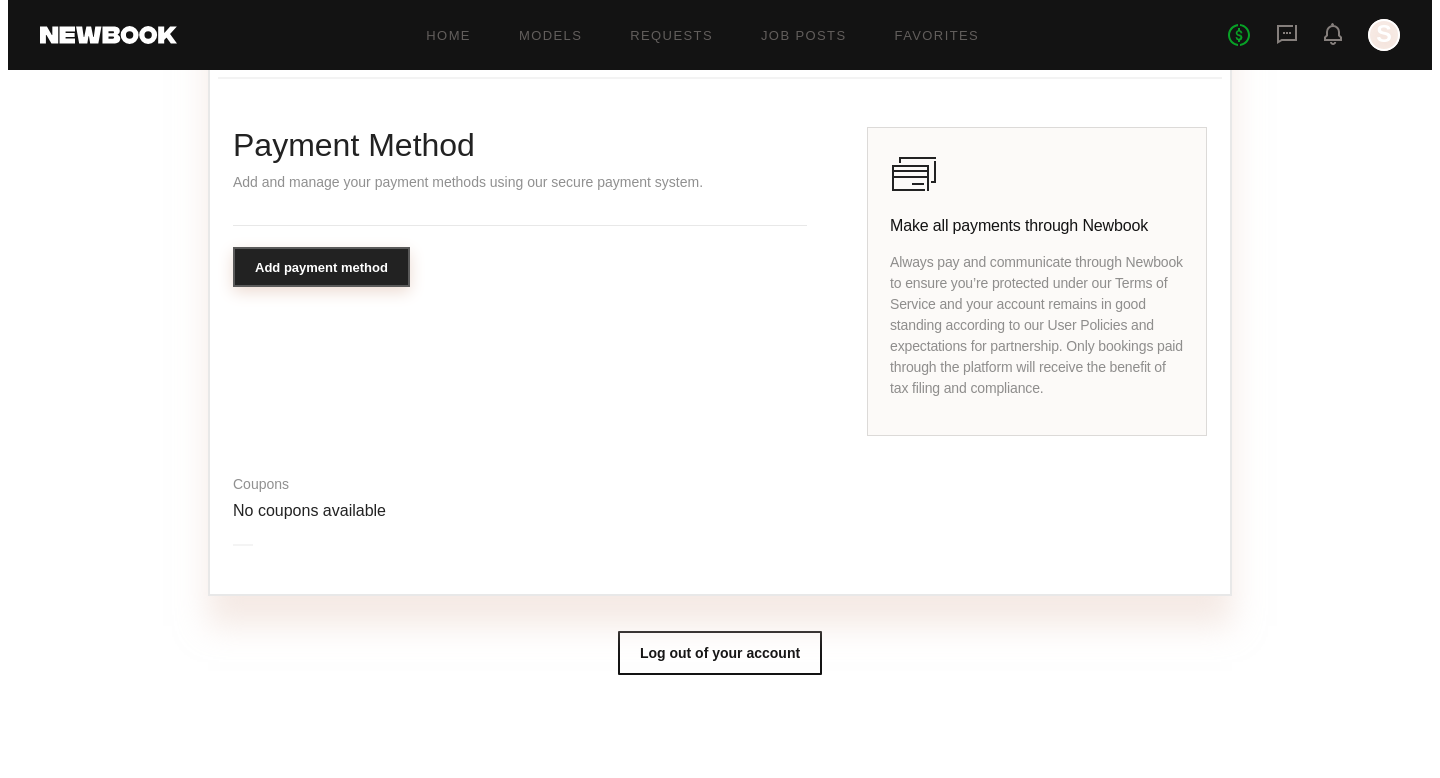 scroll, scrollTop: 0, scrollLeft: 0, axis: both 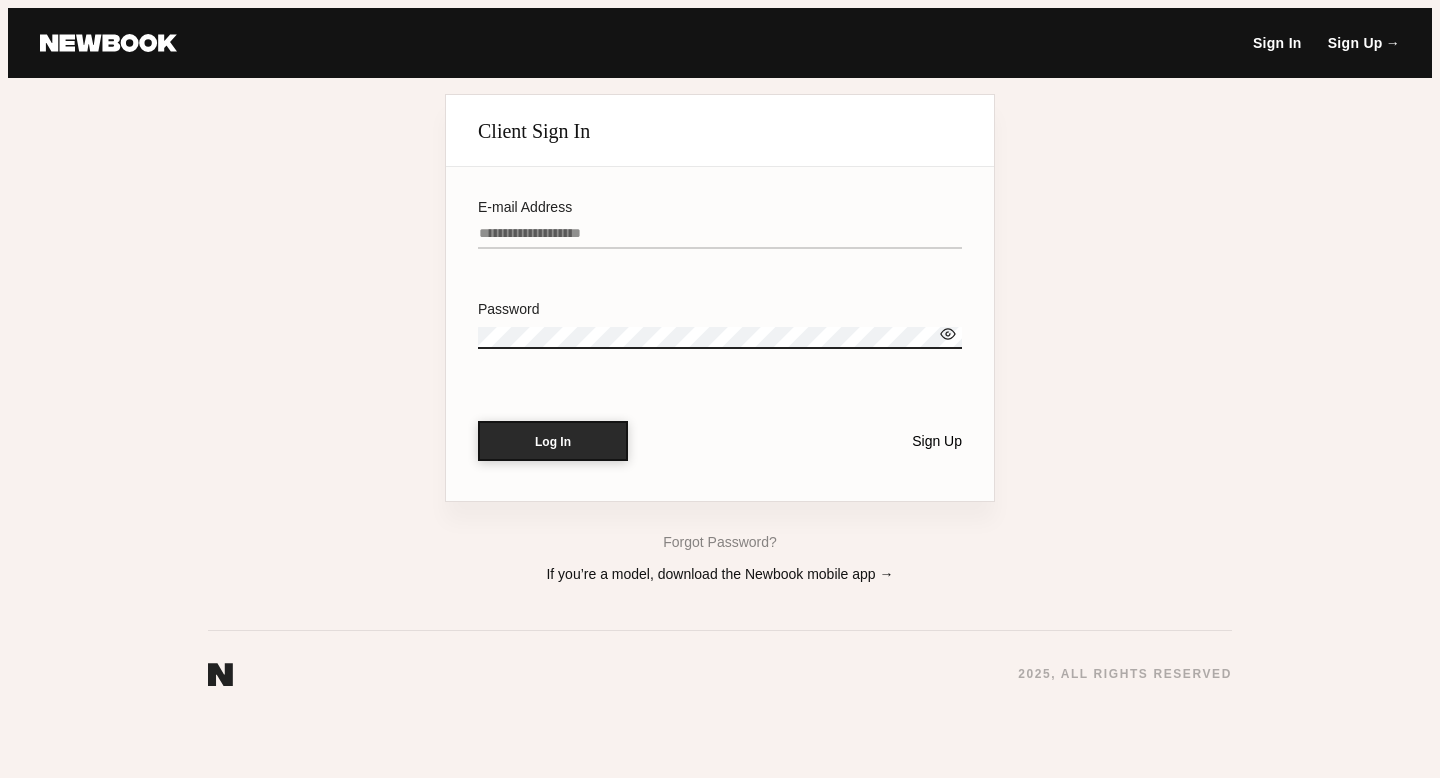 click on "E-mail Address" at bounding box center (720, 237) 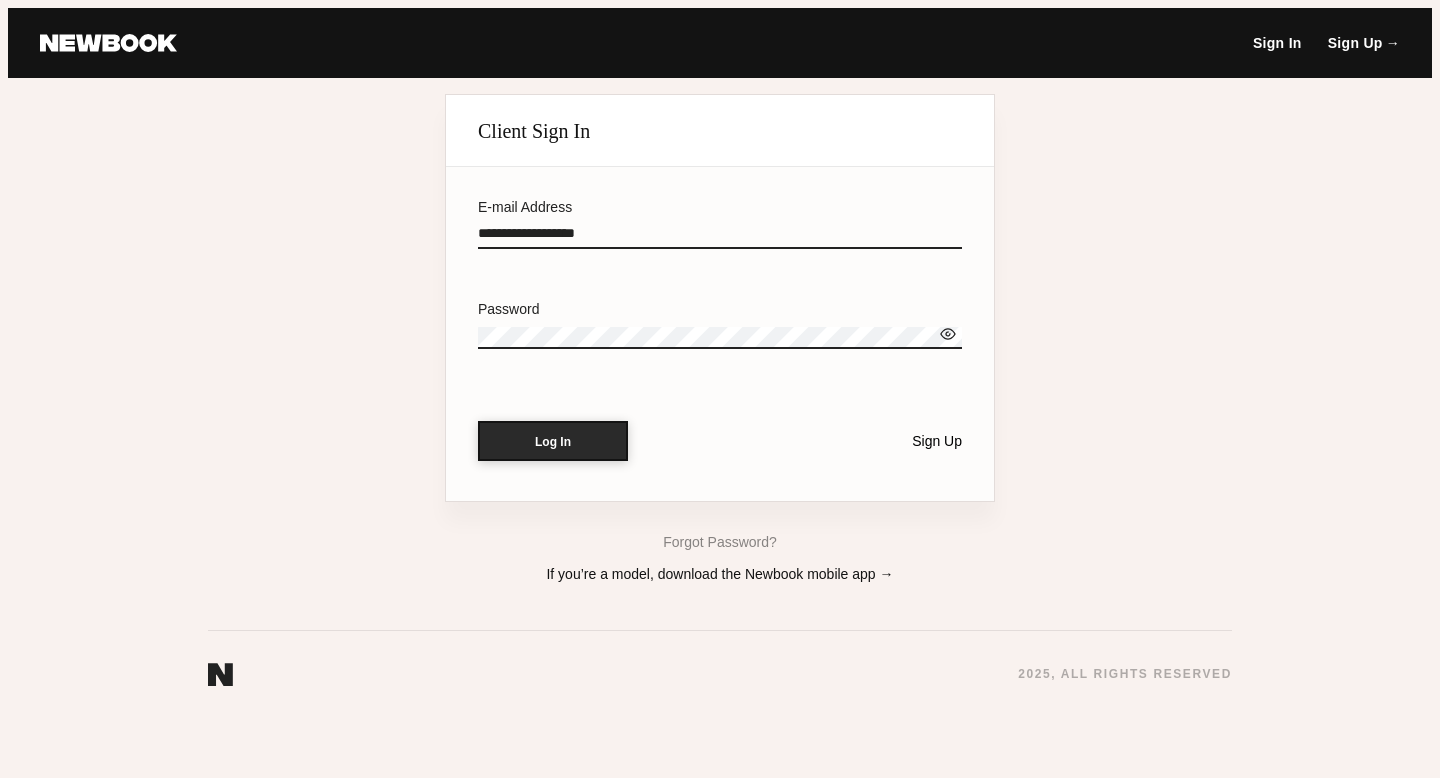 type on "**********" 